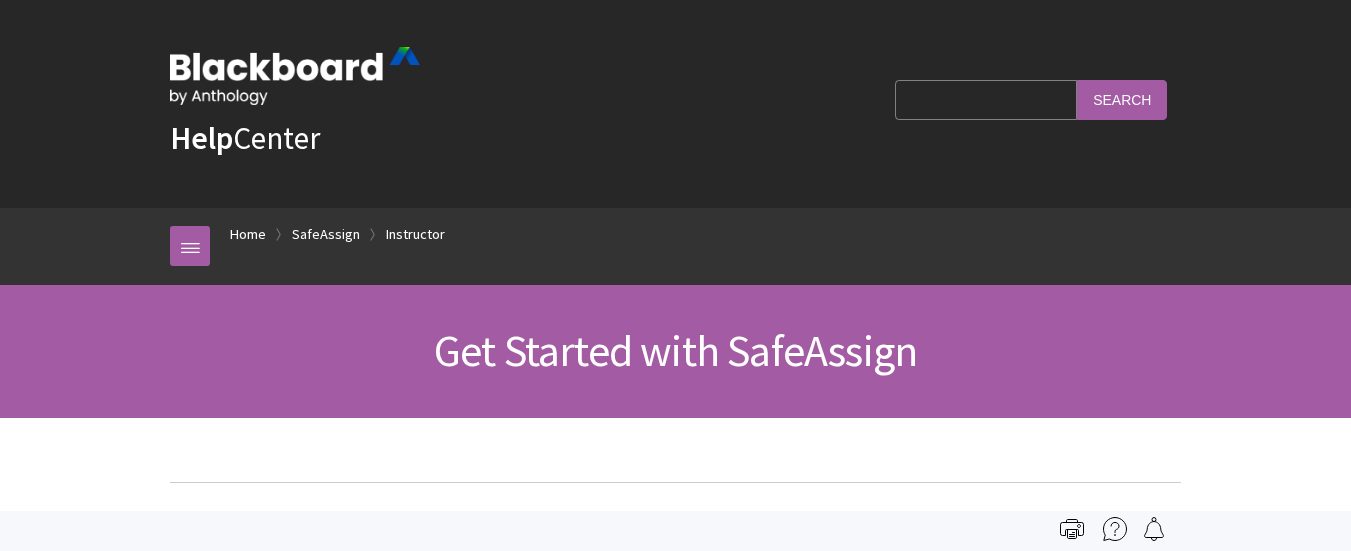 scroll, scrollTop: 0, scrollLeft: 0, axis: both 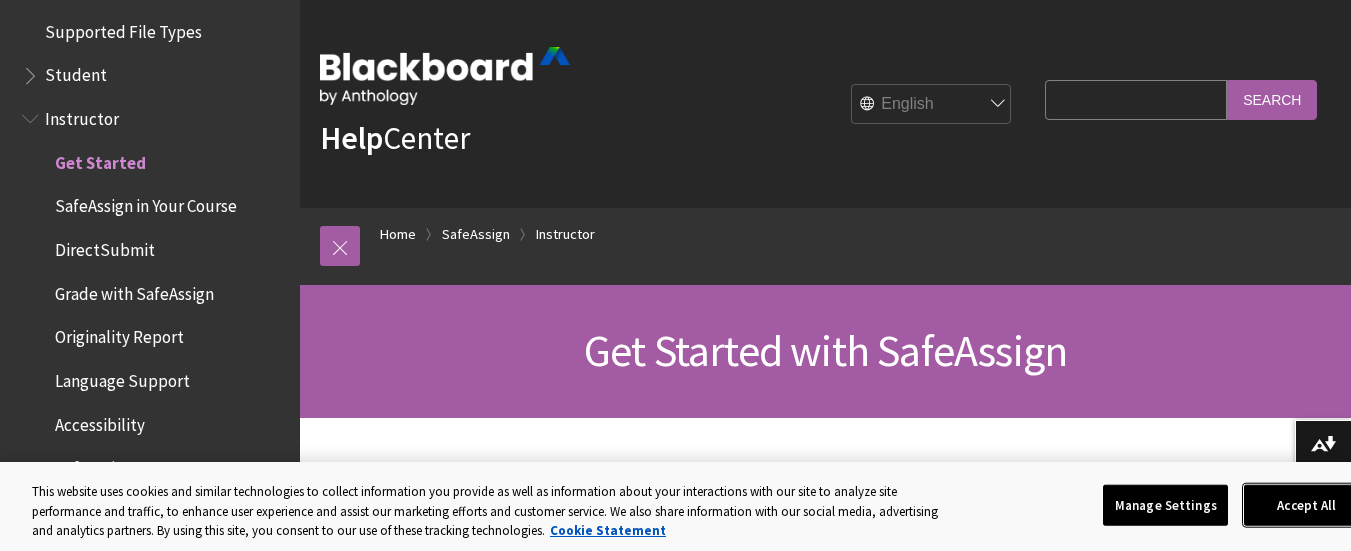 click on "Accept All" at bounding box center [1306, 505] 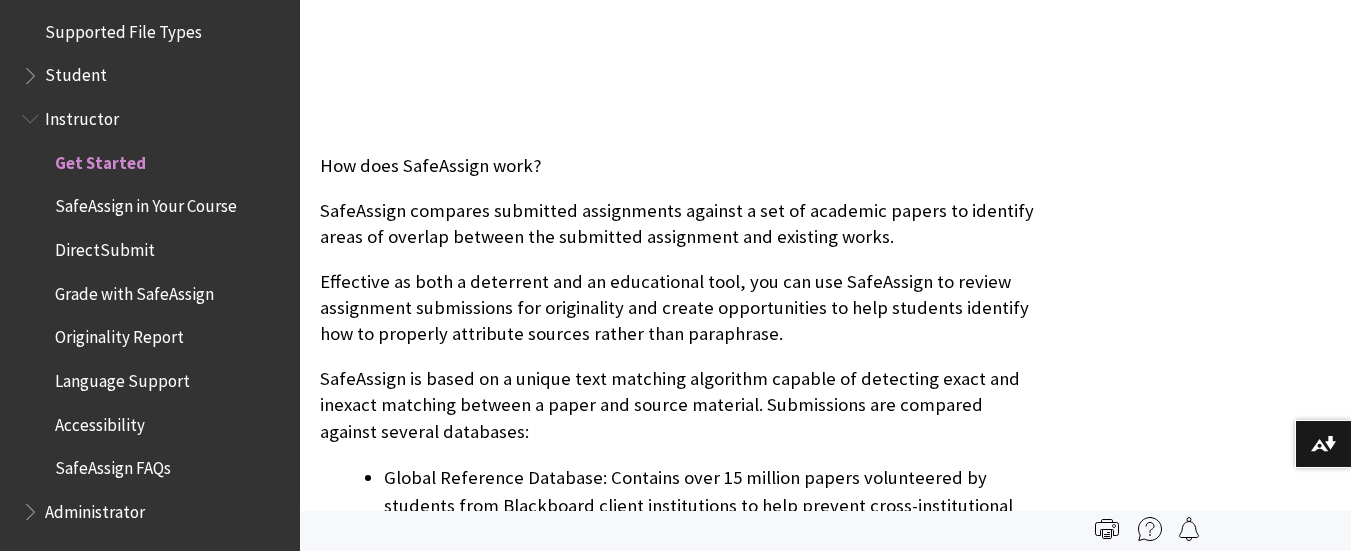 scroll, scrollTop: 719, scrollLeft: 0, axis: vertical 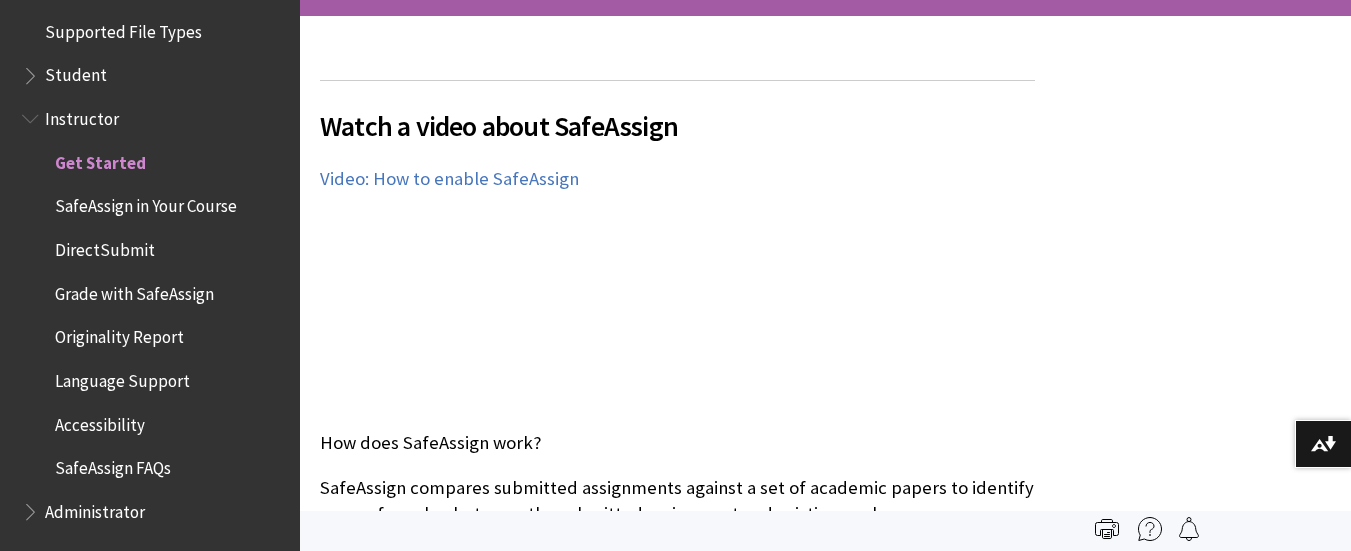 click on "Originality Report" at bounding box center [119, 334] 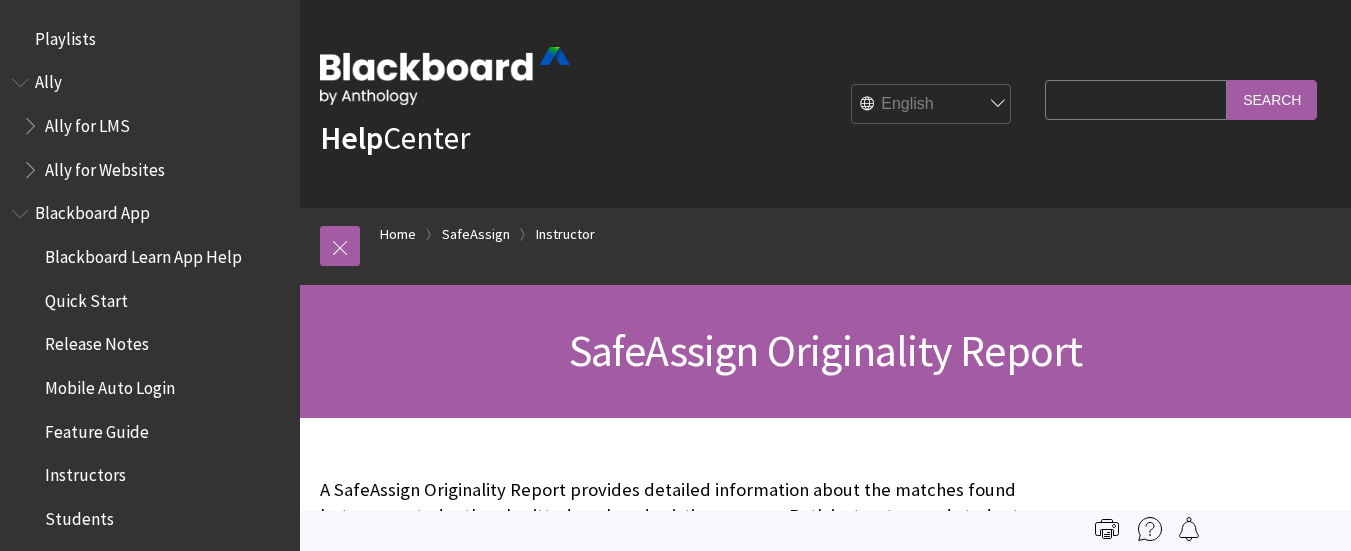 scroll, scrollTop: 0, scrollLeft: 0, axis: both 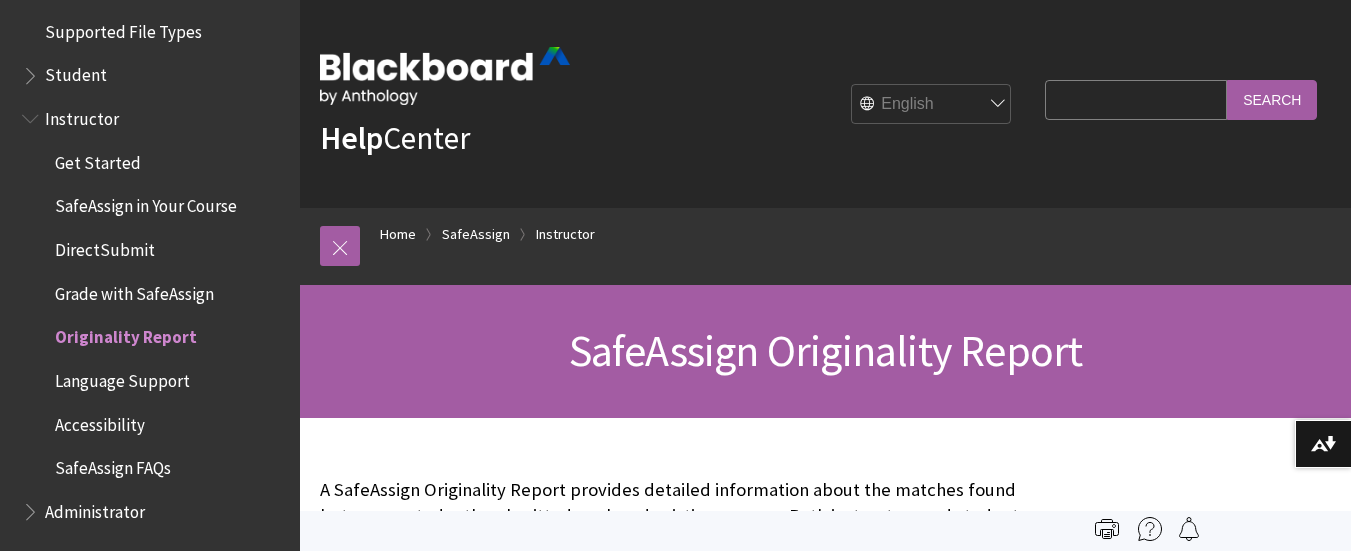 click on "Get Started" at bounding box center (98, 159) 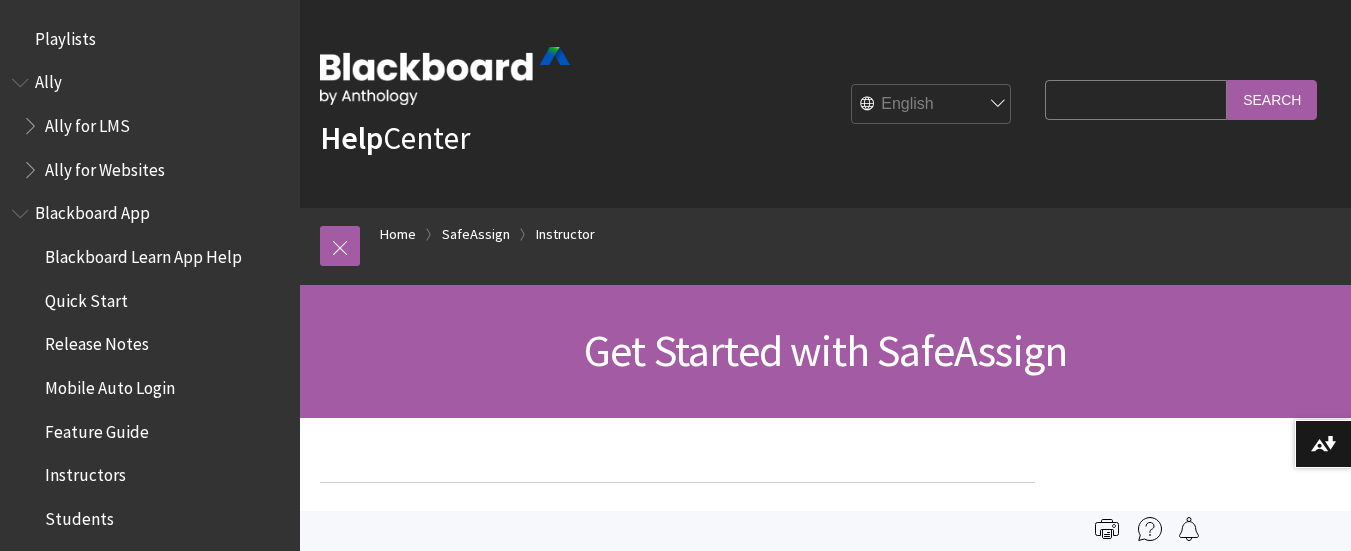 scroll, scrollTop: 0, scrollLeft: 0, axis: both 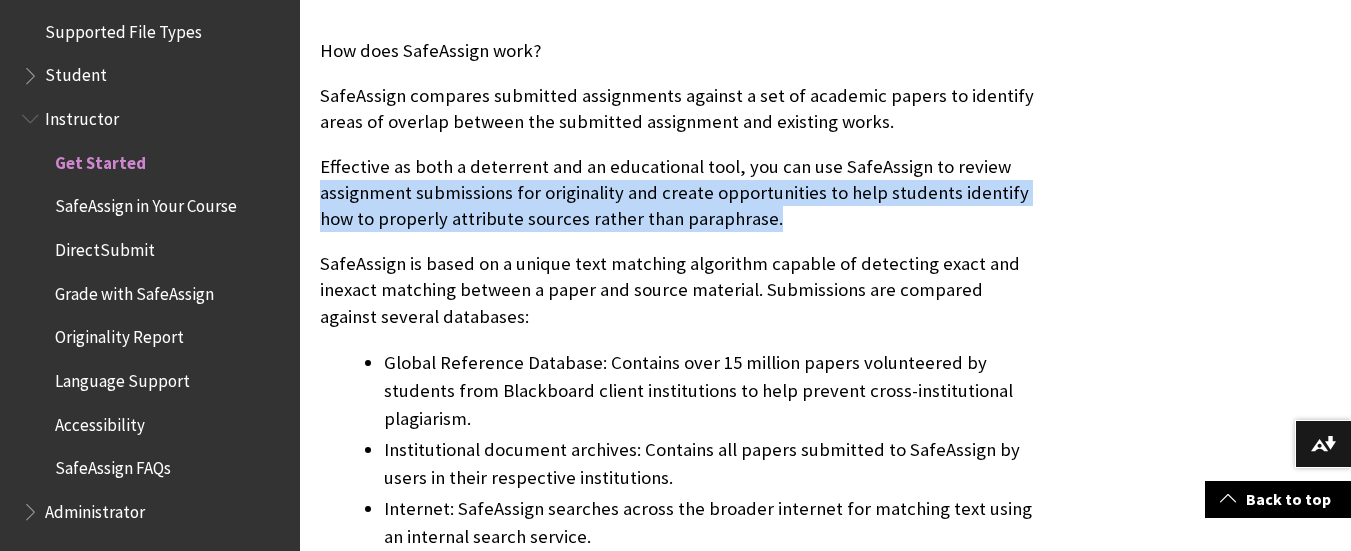 drag, startPoint x: 1340, startPoint y: 167, endPoint x: 1329, endPoint y: 217, distance: 51.1957 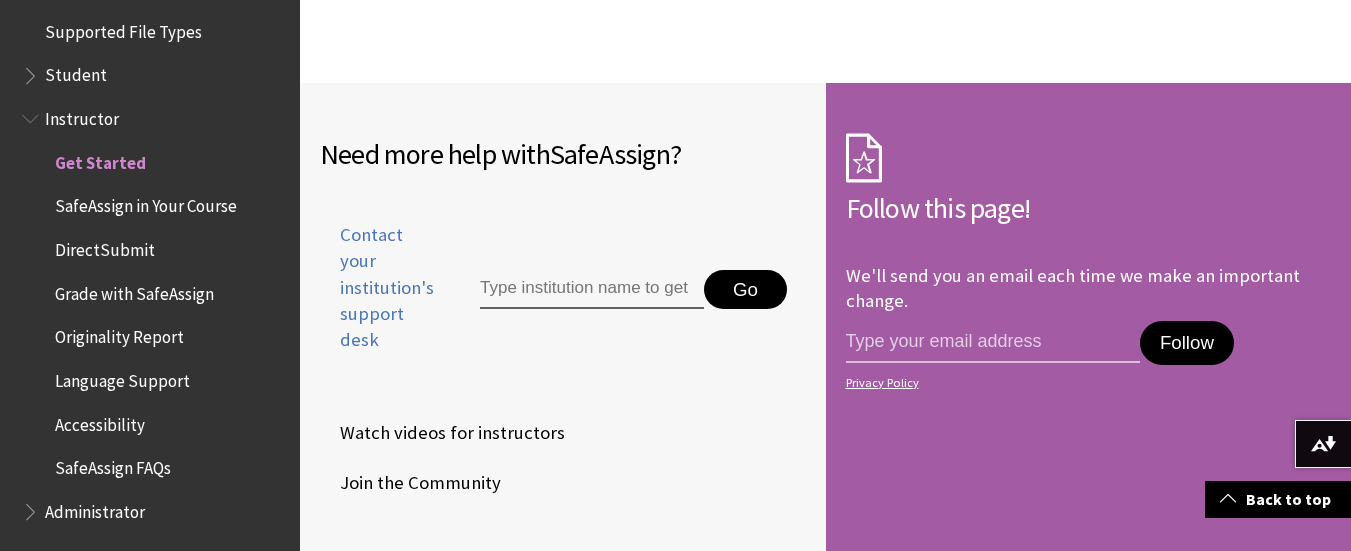 scroll, scrollTop: 3183, scrollLeft: 0, axis: vertical 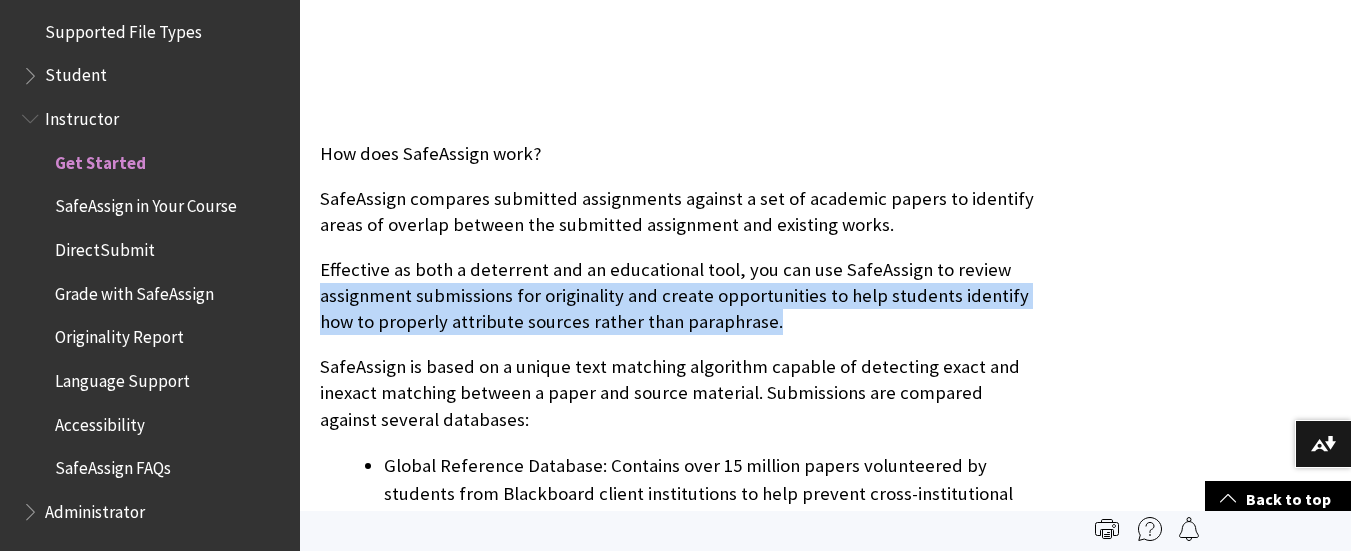 click on "Student" at bounding box center [76, 72] 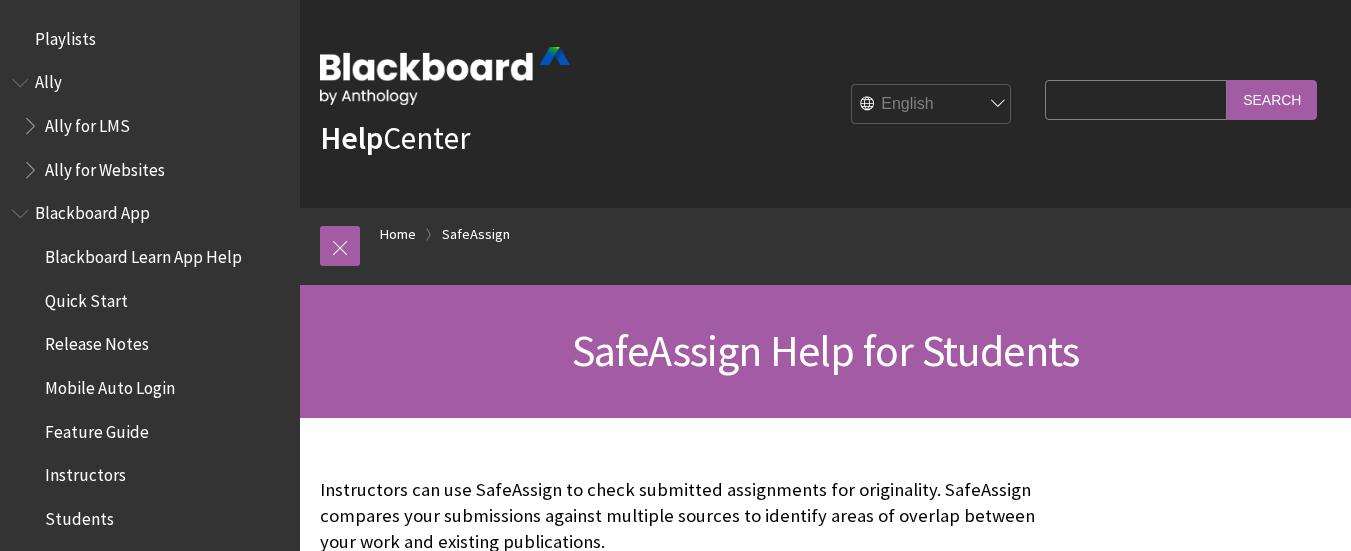 scroll, scrollTop: 0, scrollLeft: 0, axis: both 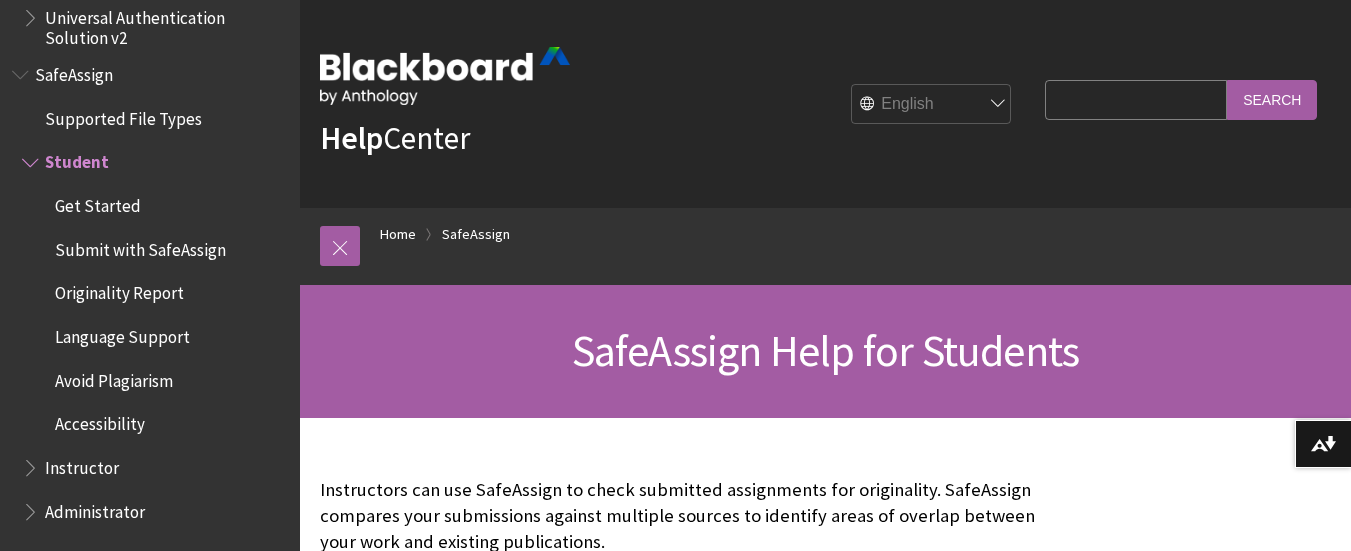 click on "Submit with SafeAssign" at bounding box center [140, 246] 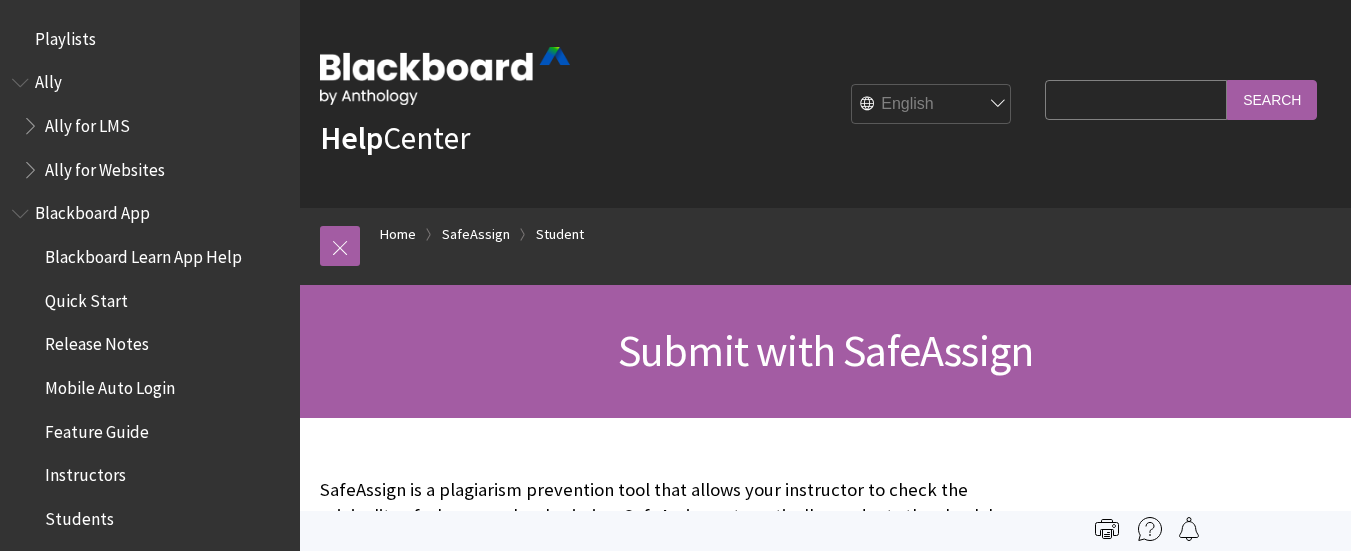 scroll, scrollTop: 0, scrollLeft: 0, axis: both 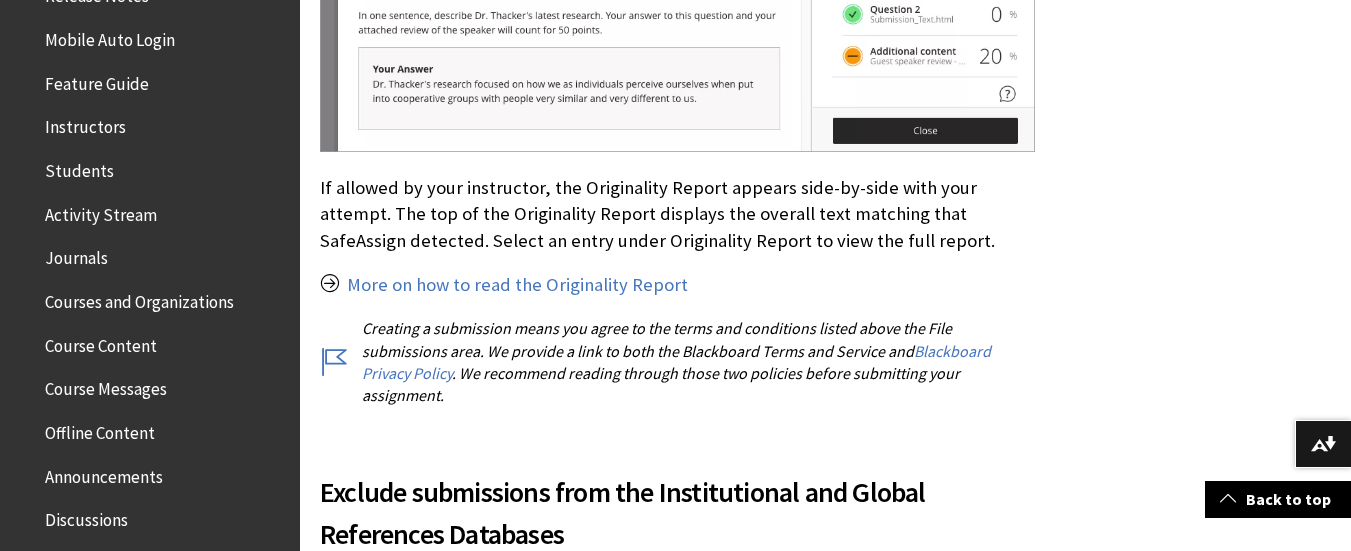 click on "Students" at bounding box center [79, 167] 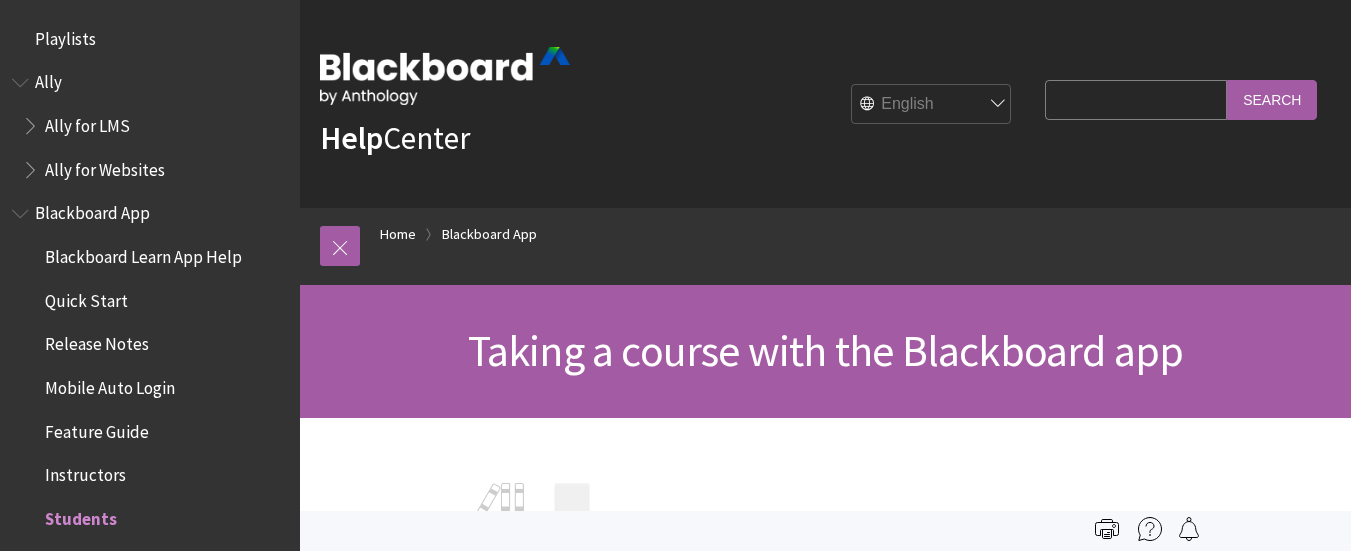 scroll, scrollTop: 0, scrollLeft: 0, axis: both 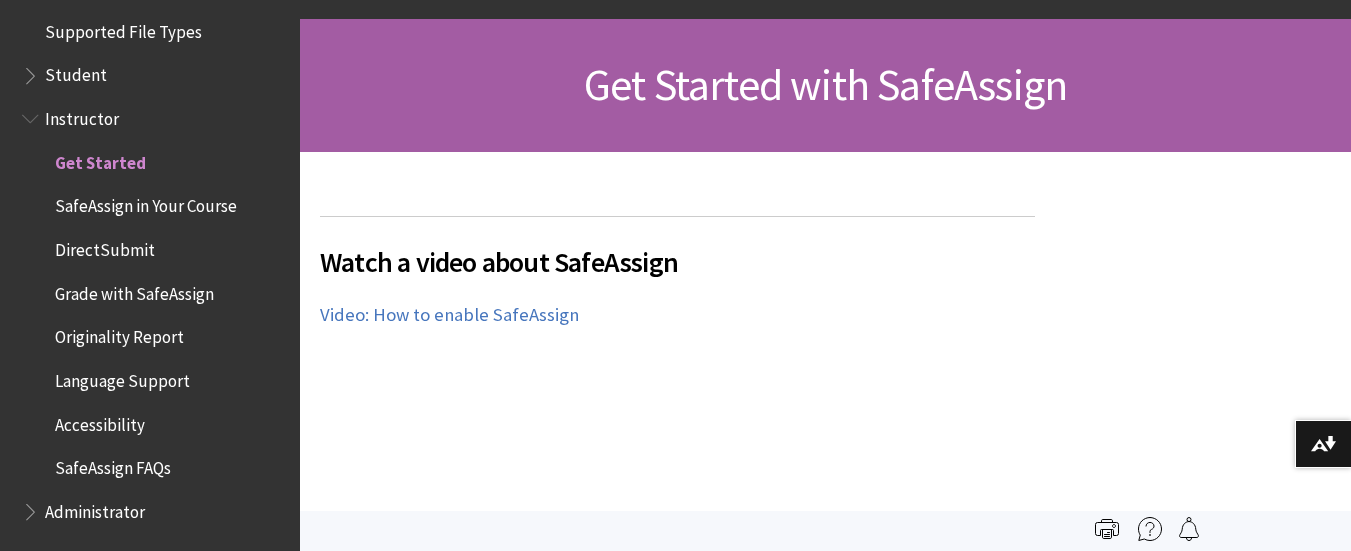 click on "DirectSubmit" at bounding box center [105, 246] 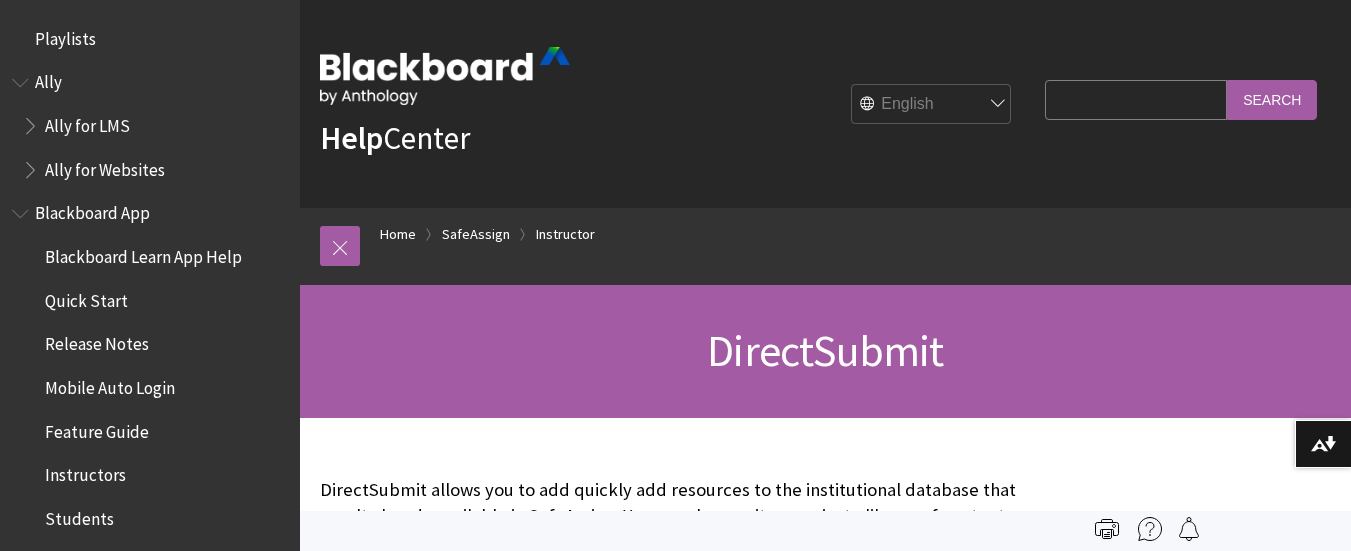 scroll, scrollTop: 0, scrollLeft: 0, axis: both 